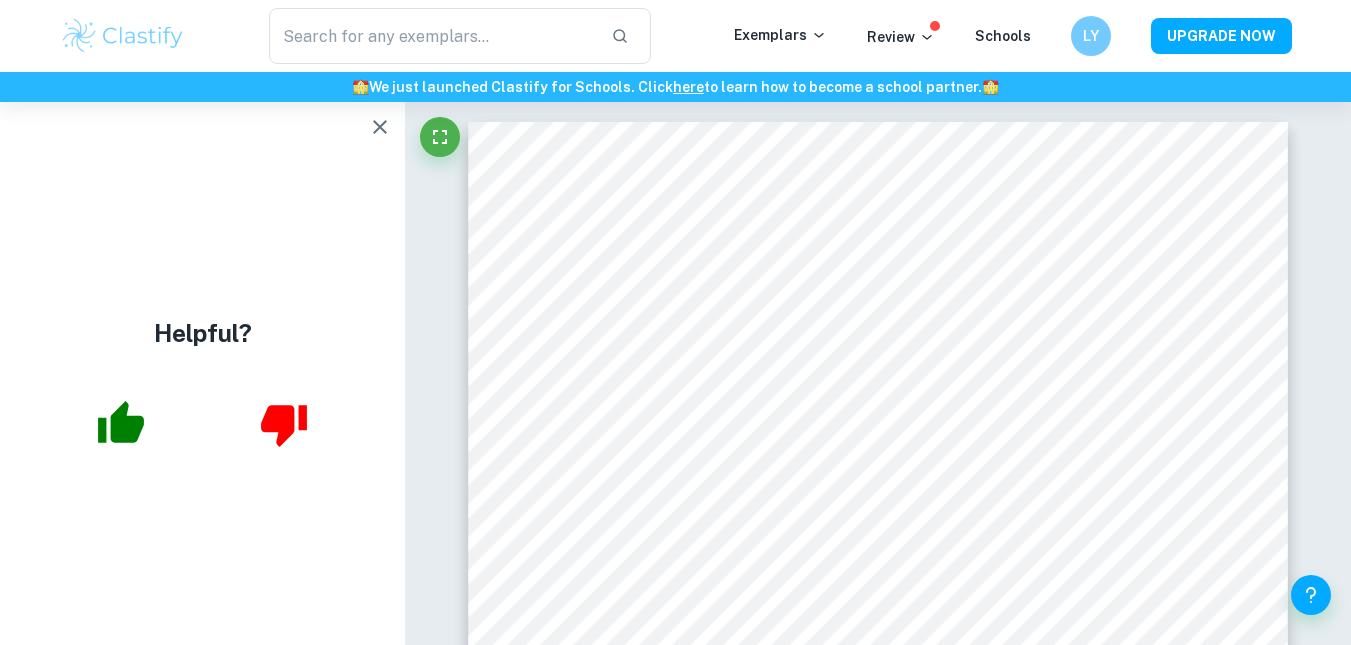 scroll, scrollTop: 2594, scrollLeft: 0, axis: vertical 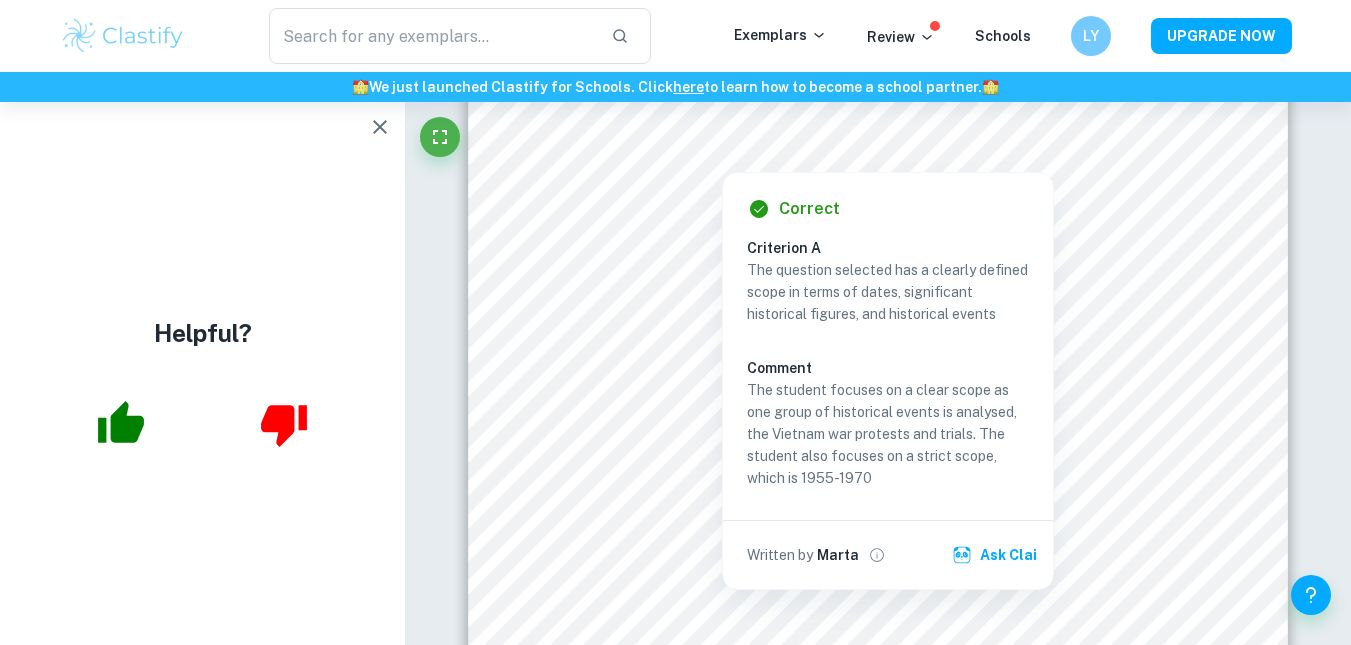 click on "Correct Criterion A The student clearly stated an appropriate and specific question for the historical investigation Comment The student uses the question:  to what extent were the Vietnam war protests and their trial a representation of the cultural divide created in 1955-1970? Written by Marta Ask Clai Correct Other requirements Comment Unlock access to all  examiner  comments with Clastify Premium Upgrade Now   Correct Other requirements Comment Unlock access to all  examiner  comments with Clastify Premium Upgrade Now   Incorrect Criterion A The student clearly explained the relevance of the sources to the topic of the investigation Comment Written by Marta Ask Clai Correct Criterion A The question selected has a clearly defined scope in terms of dates, significant historical figures, and historical events Comment The student focuses on a clear scope as one group of historical events is analysed, the Vietnam war protests and trials. The student also focuses on a strict scope, which is 1955-1970 Written by" at bounding box center [878, 3607] 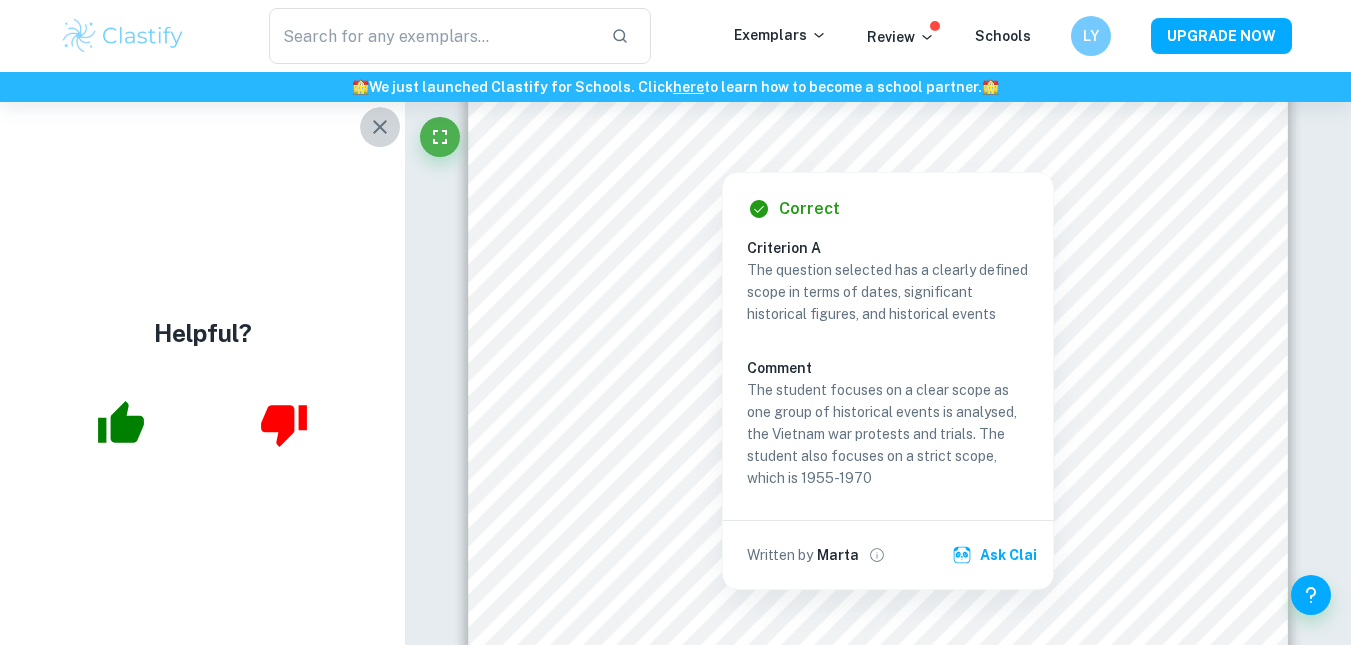 click 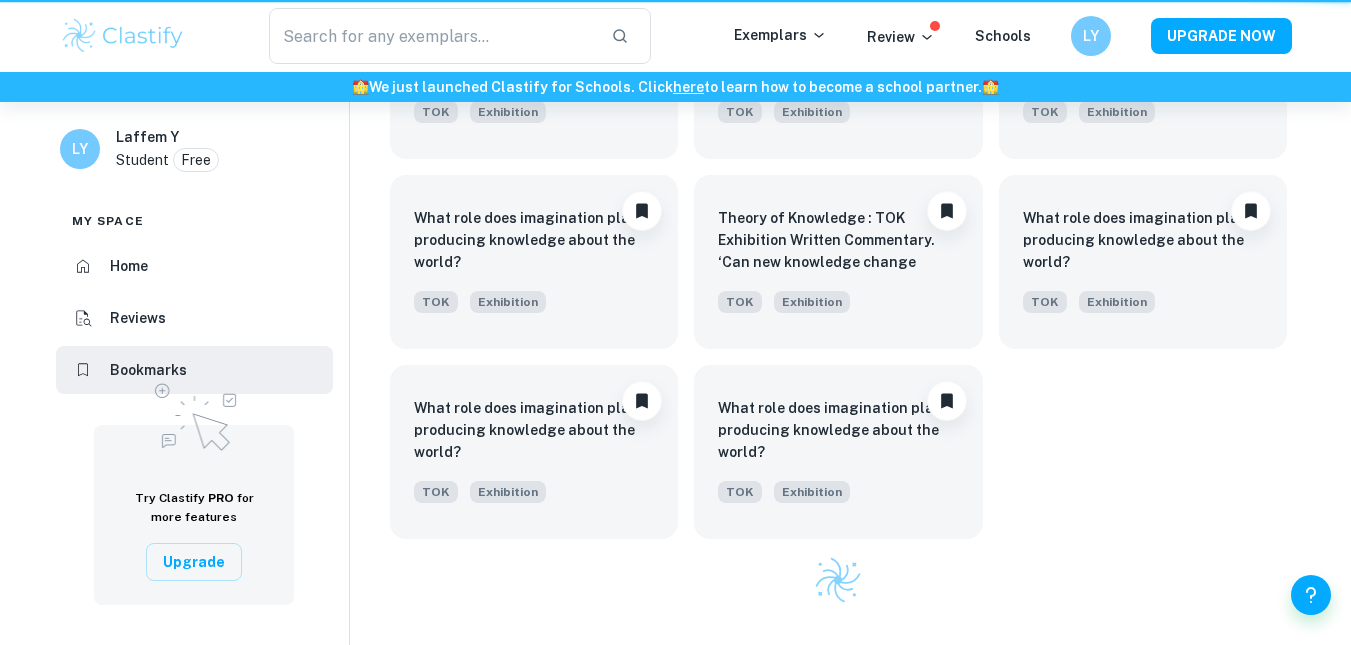 scroll, scrollTop: 102, scrollLeft: 0, axis: vertical 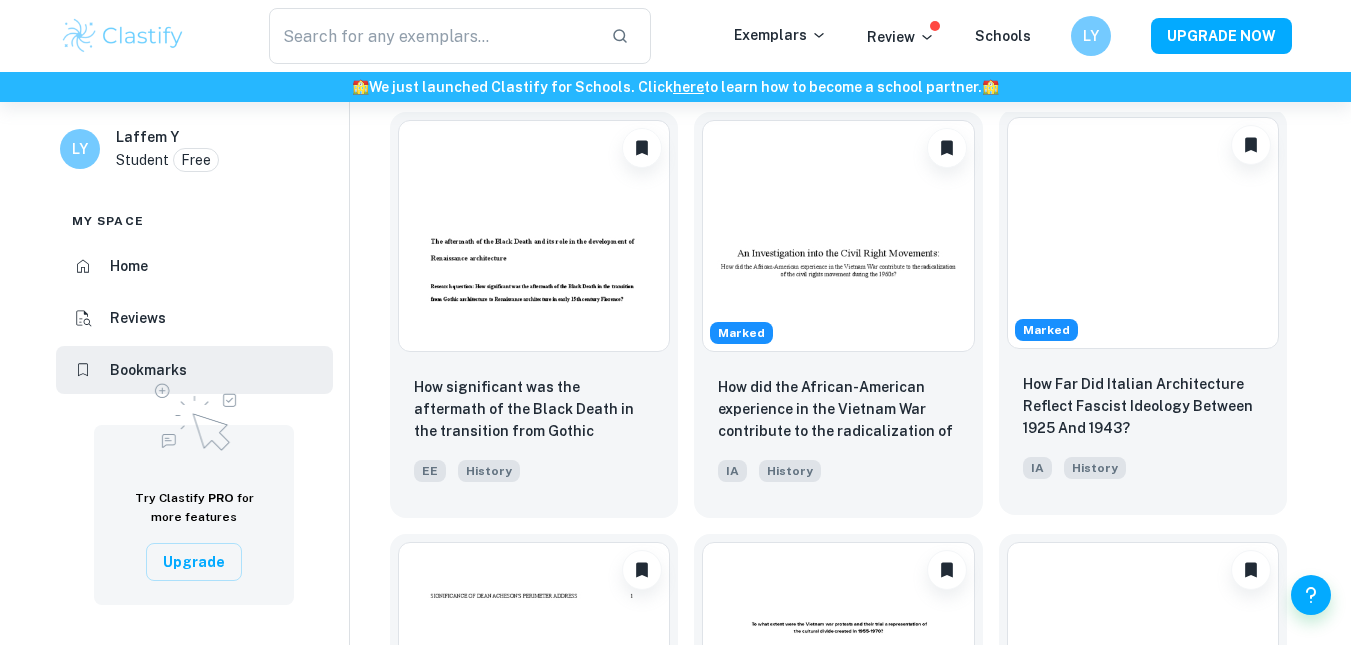click on "IA History" at bounding box center (1143, 474) 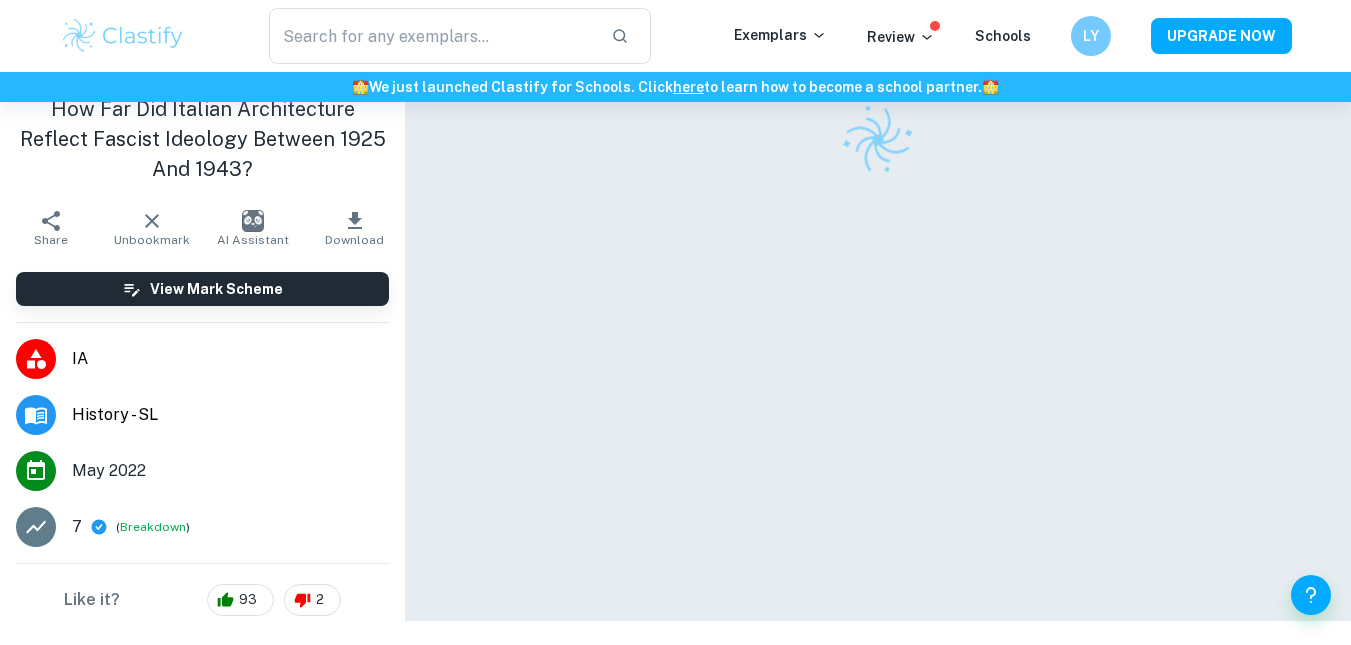 scroll, scrollTop: 102, scrollLeft: 0, axis: vertical 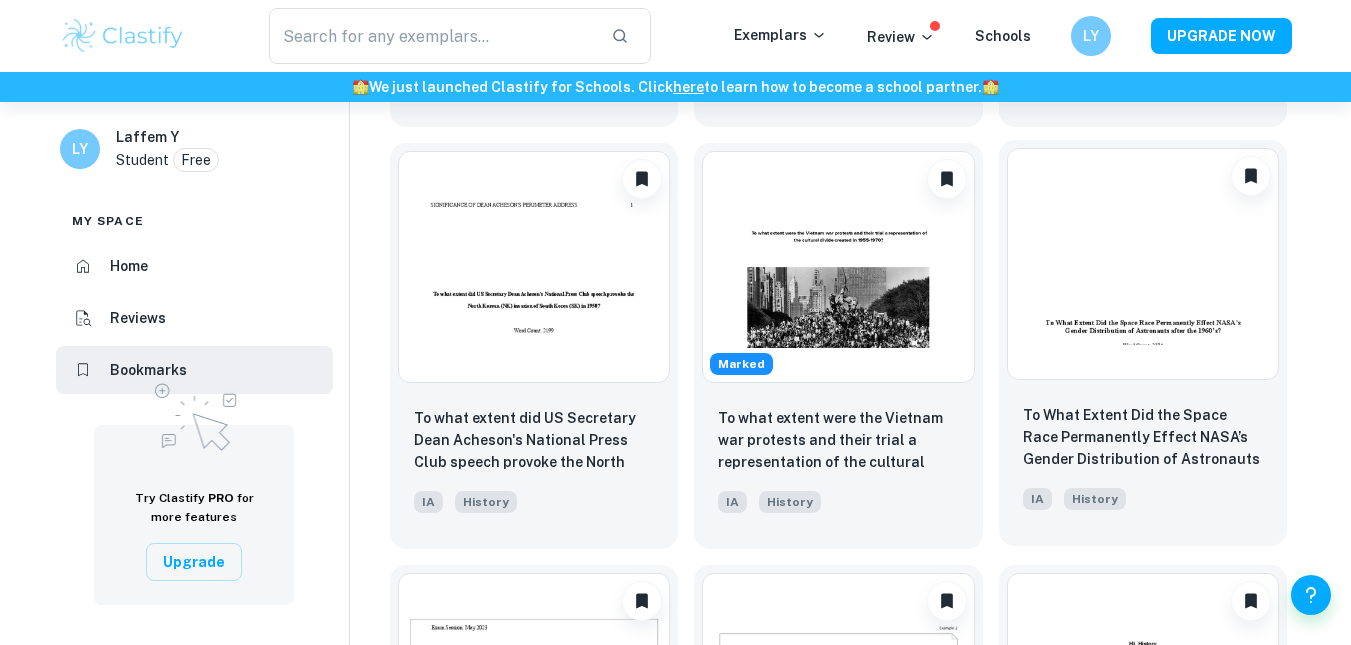 click at bounding box center [1143, 264] 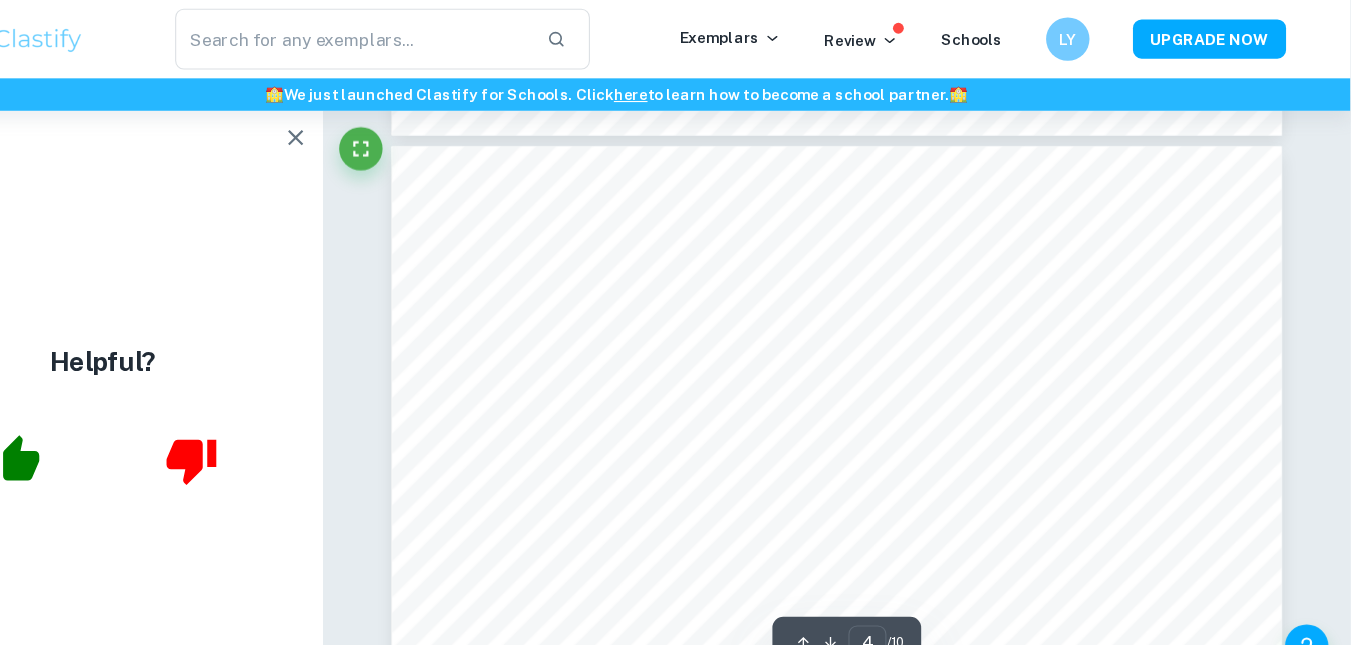 scroll, scrollTop: 3463, scrollLeft: 0, axis: vertical 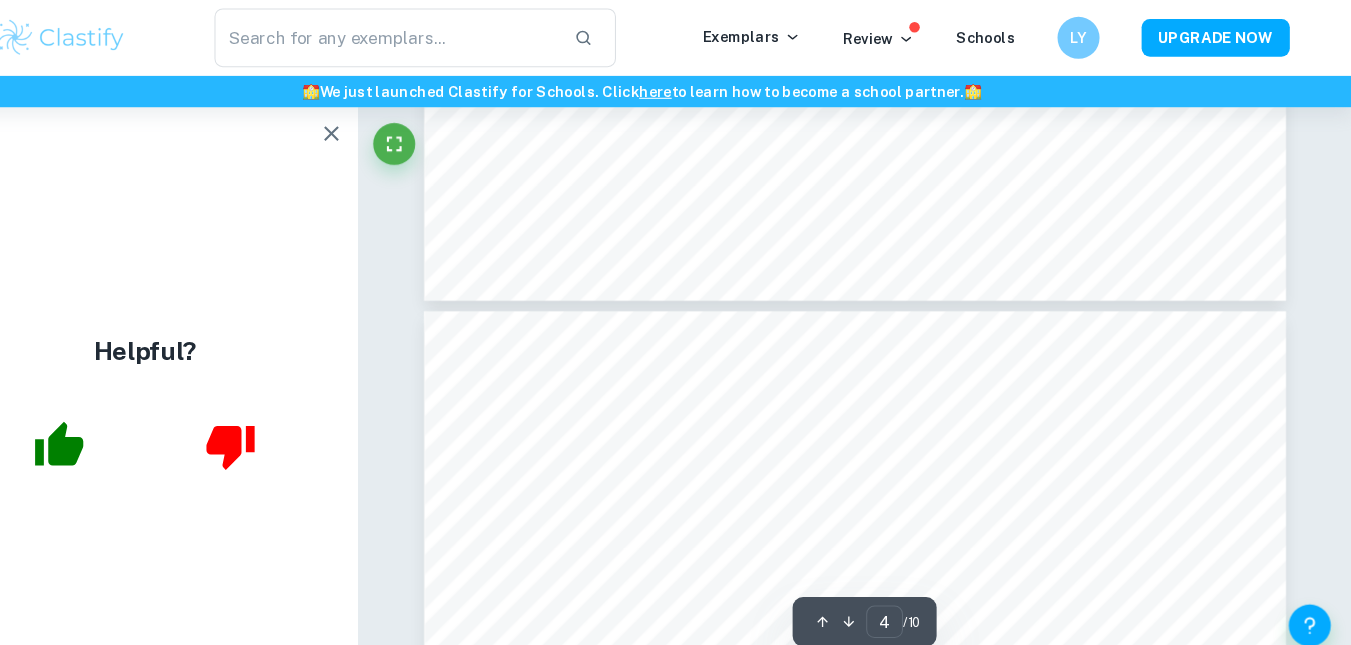 type on "3" 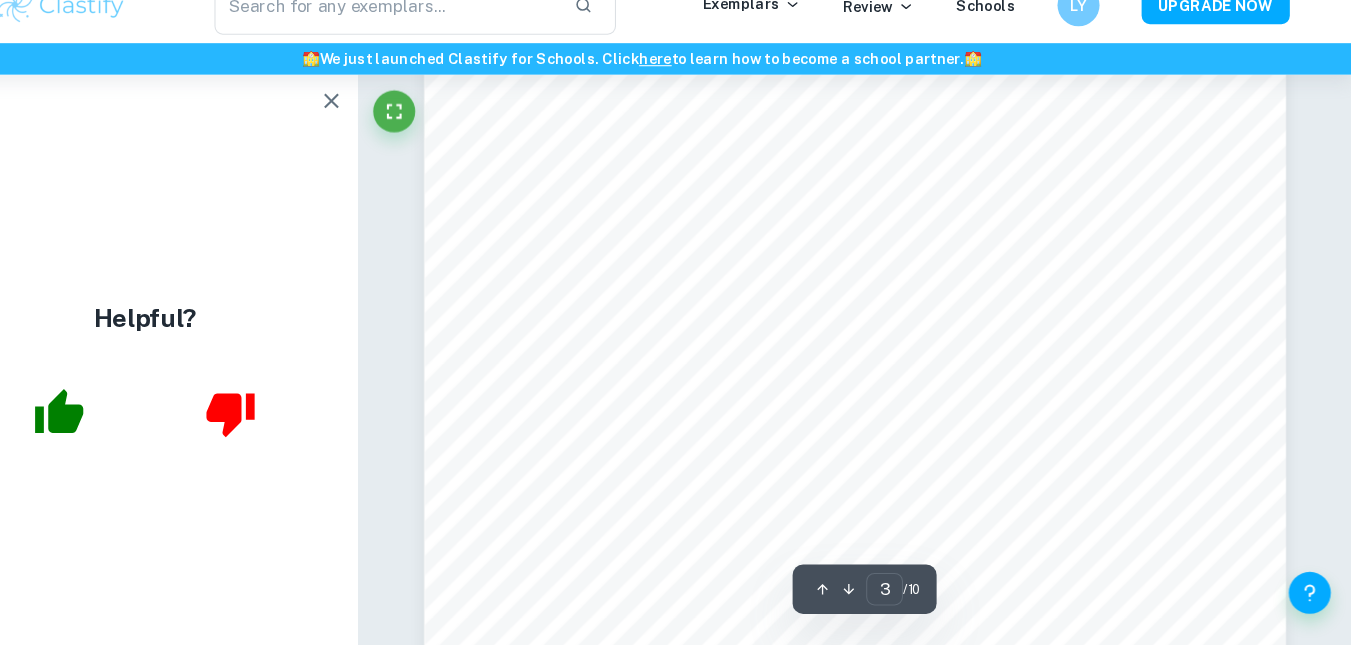 scroll, scrollTop: 2862, scrollLeft: 0, axis: vertical 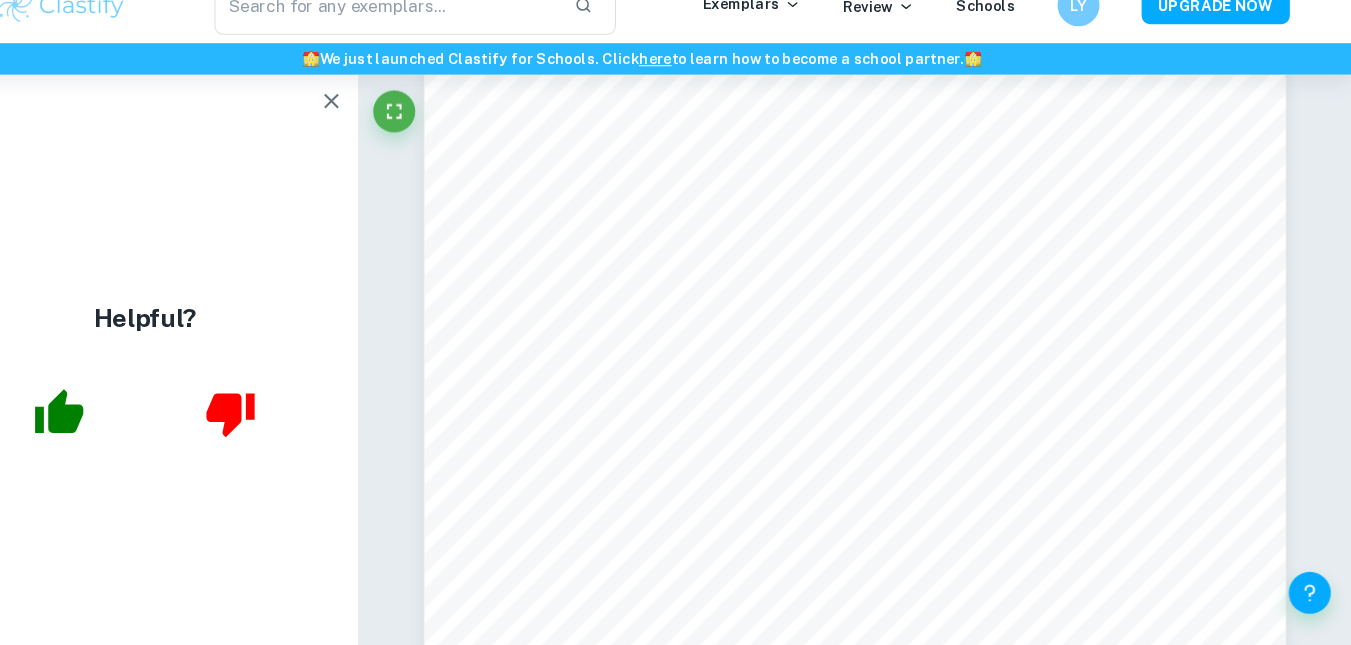 click 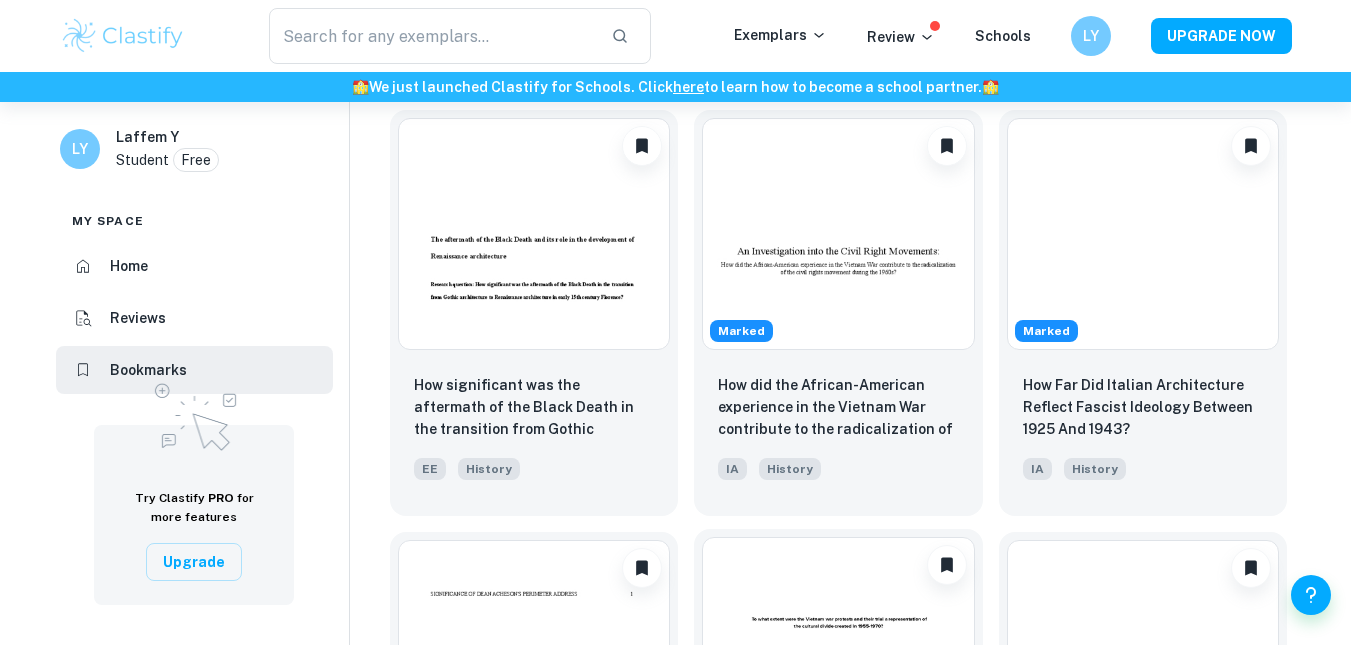 scroll, scrollTop: 105, scrollLeft: 0, axis: vertical 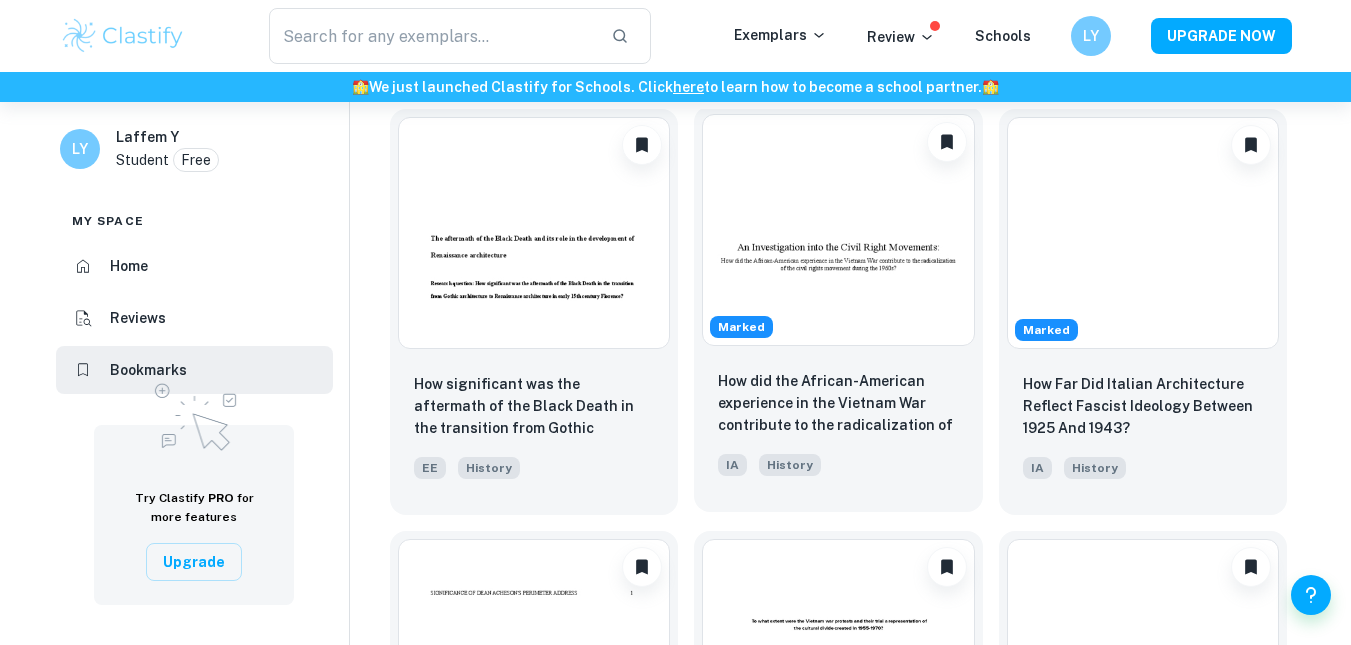 click at bounding box center (838, 230) 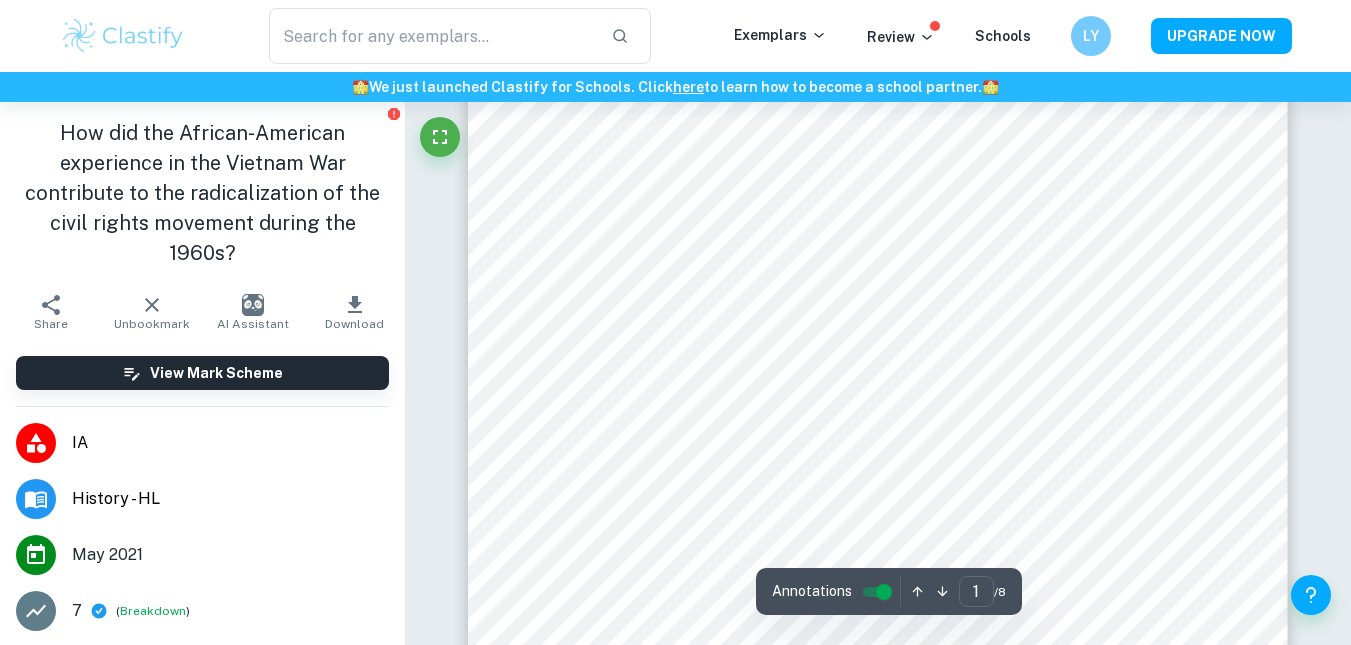 scroll, scrollTop: 315, scrollLeft: 0, axis: vertical 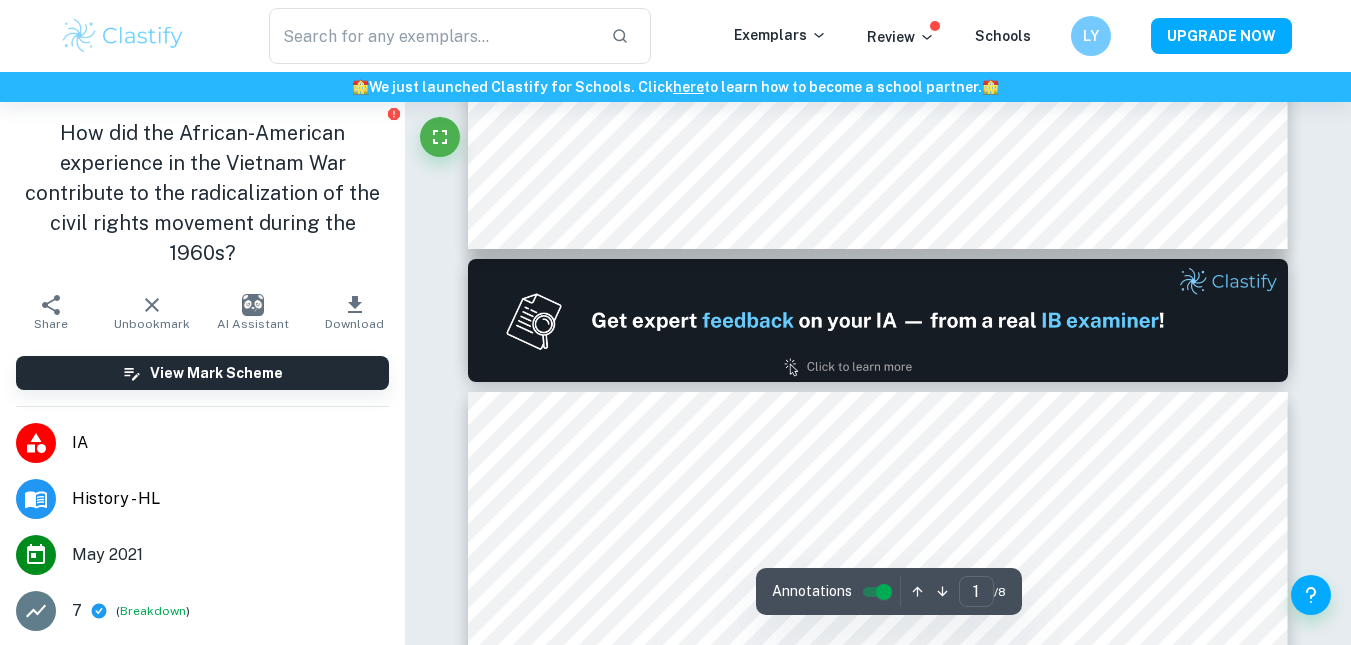type on "2" 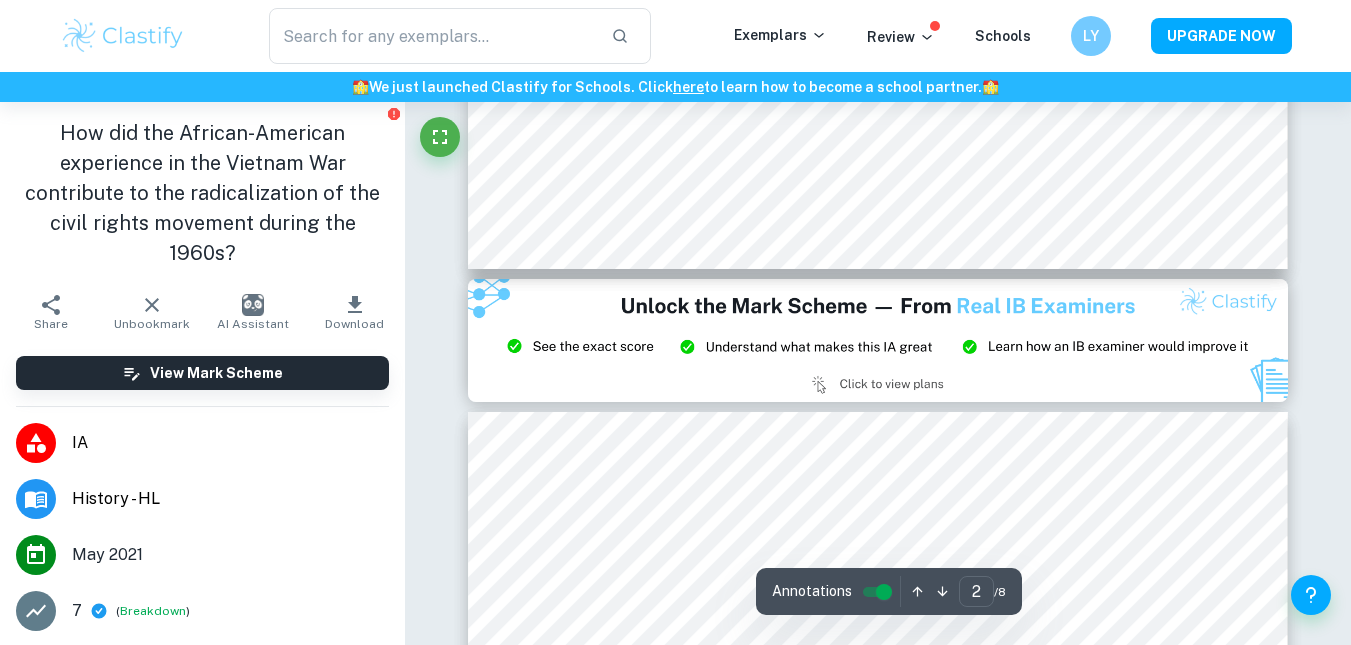 scroll, scrollTop: 2117, scrollLeft: 0, axis: vertical 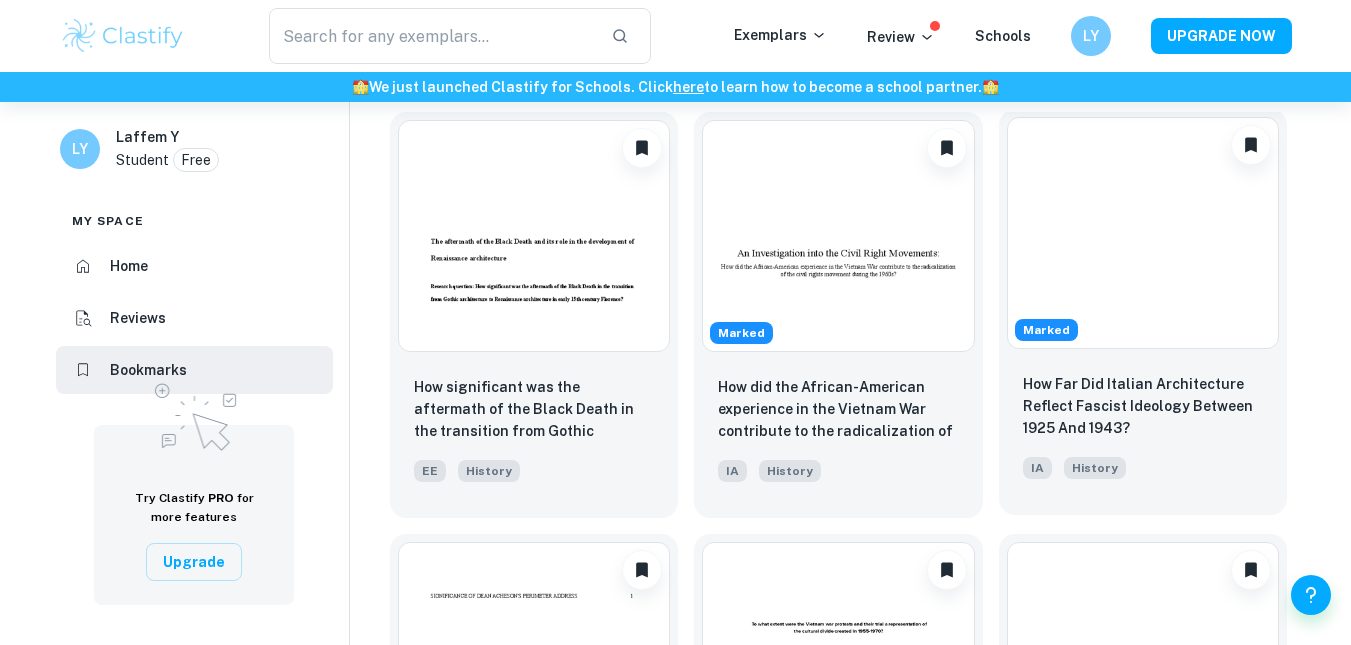 click at bounding box center [1143, 233] 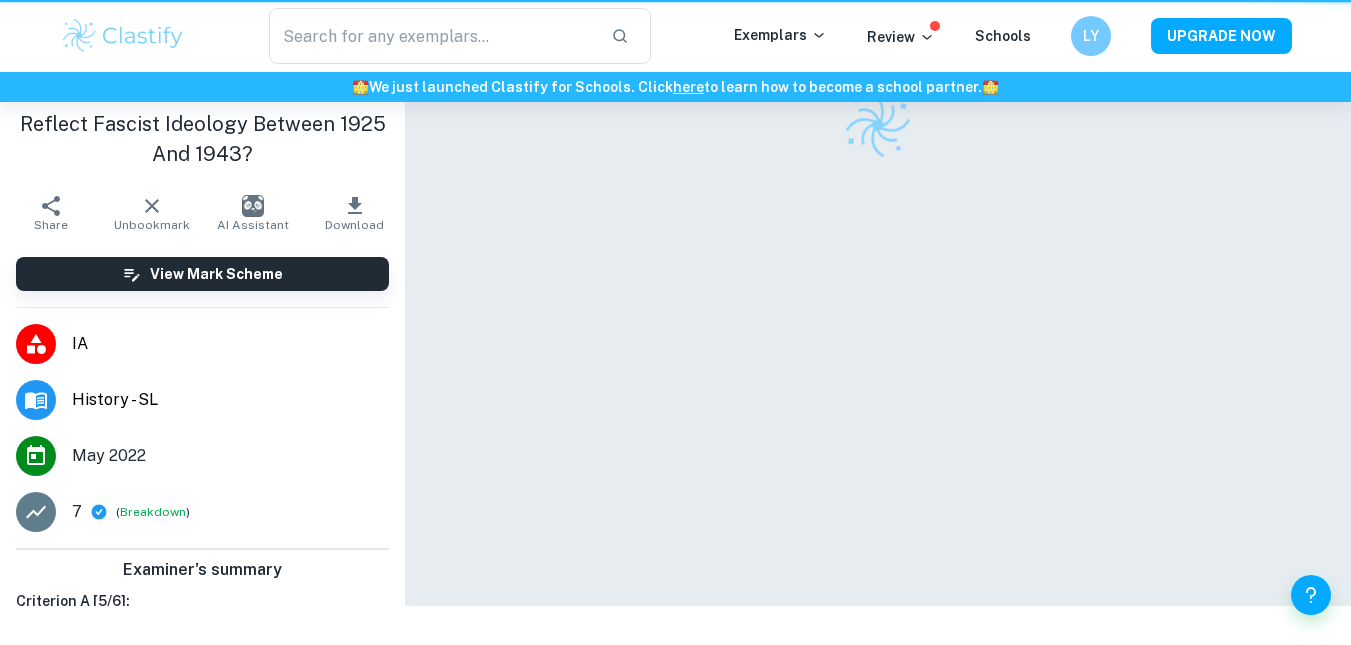 scroll, scrollTop: 0, scrollLeft: 0, axis: both 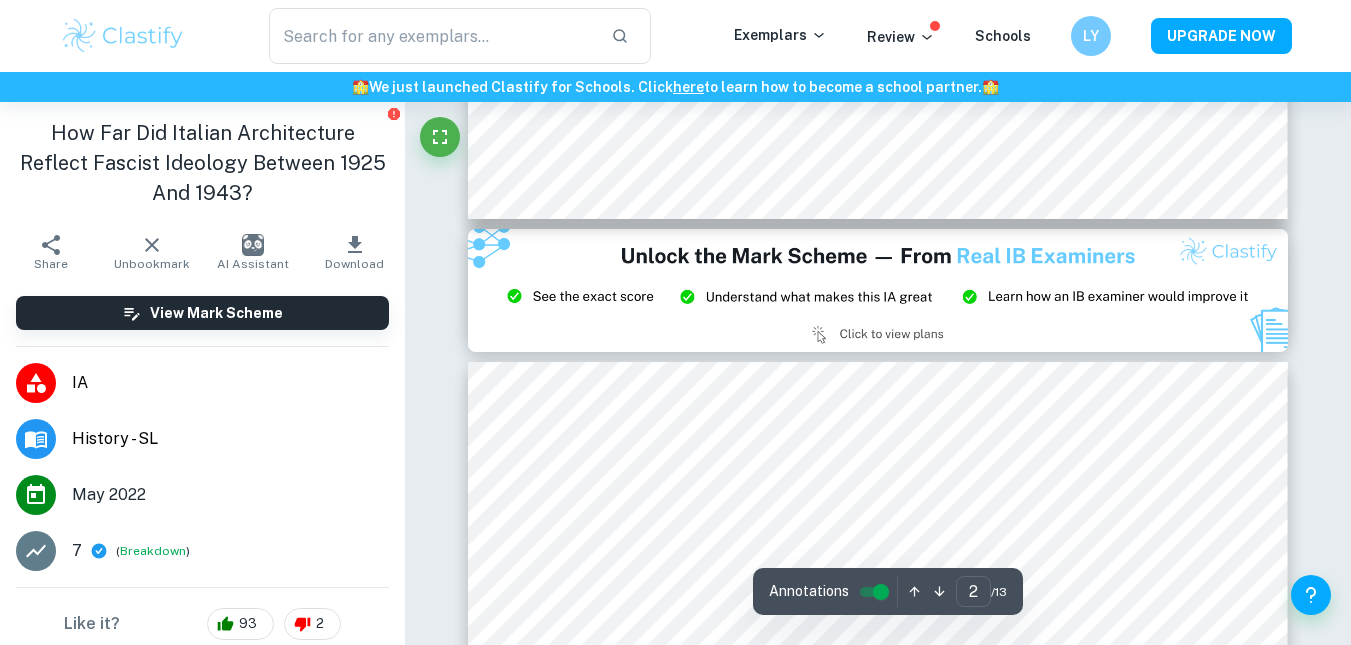 type on "3" 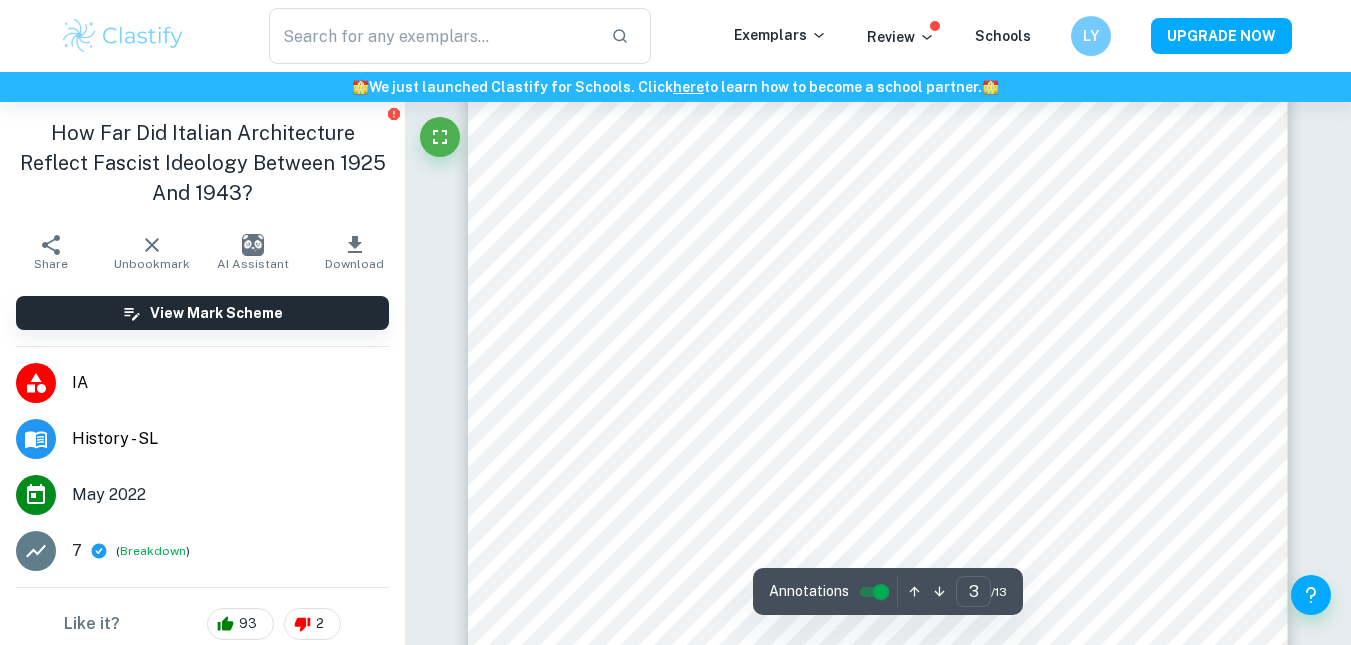 scroll, scrollTop: 2827, scrollLeft: 0, axis: vertical 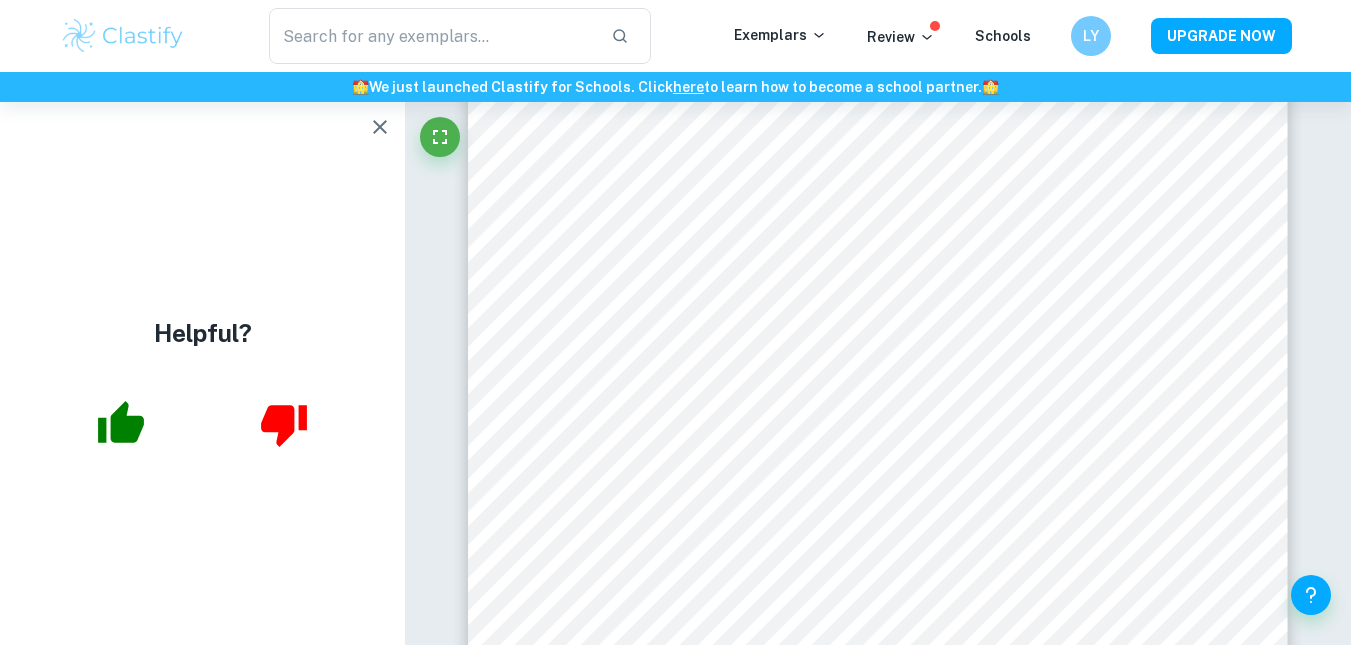 click at bounding box center (380, 127) 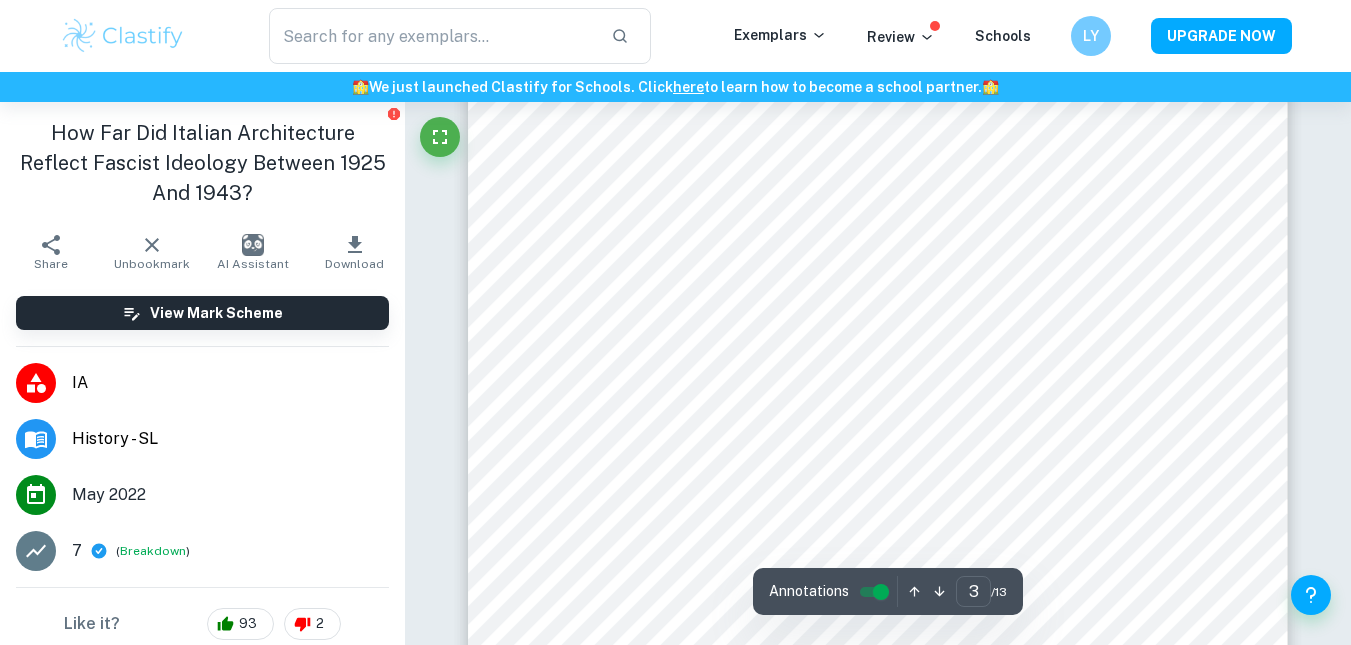 scroll, scrollTop: 3117, scrollLeft: 0, axis: vertical 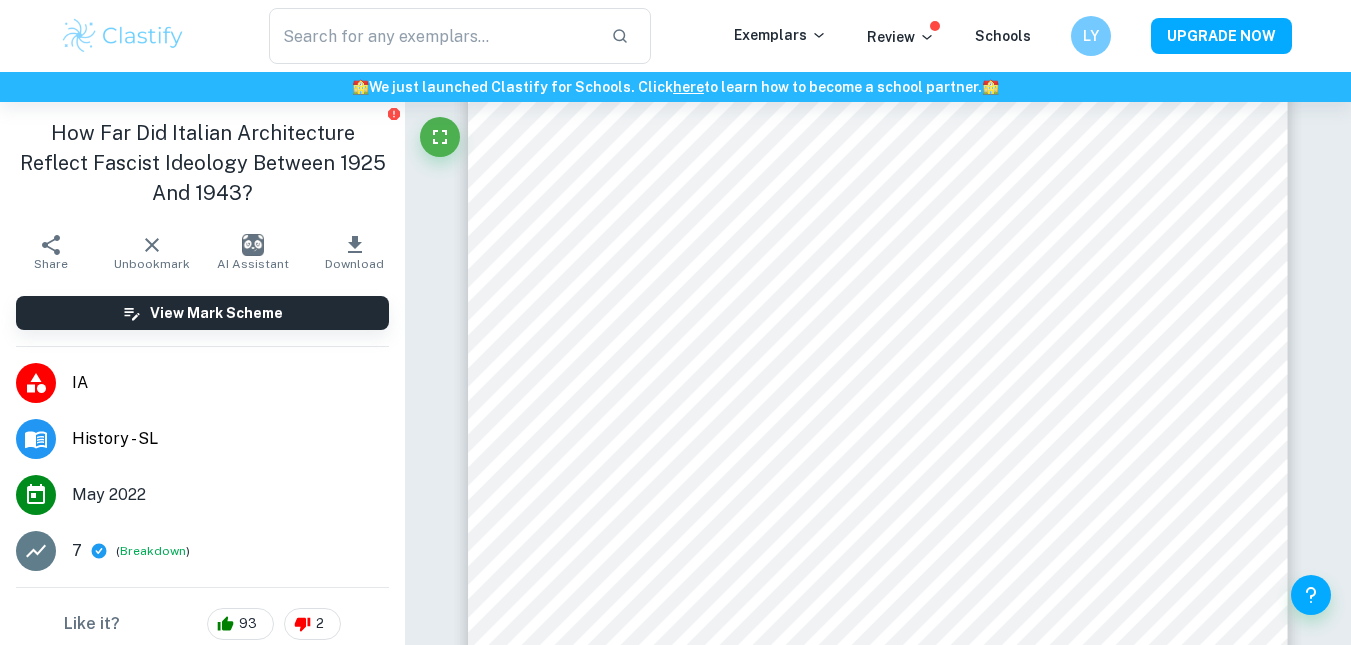 click at bounding box center [405, -3015] 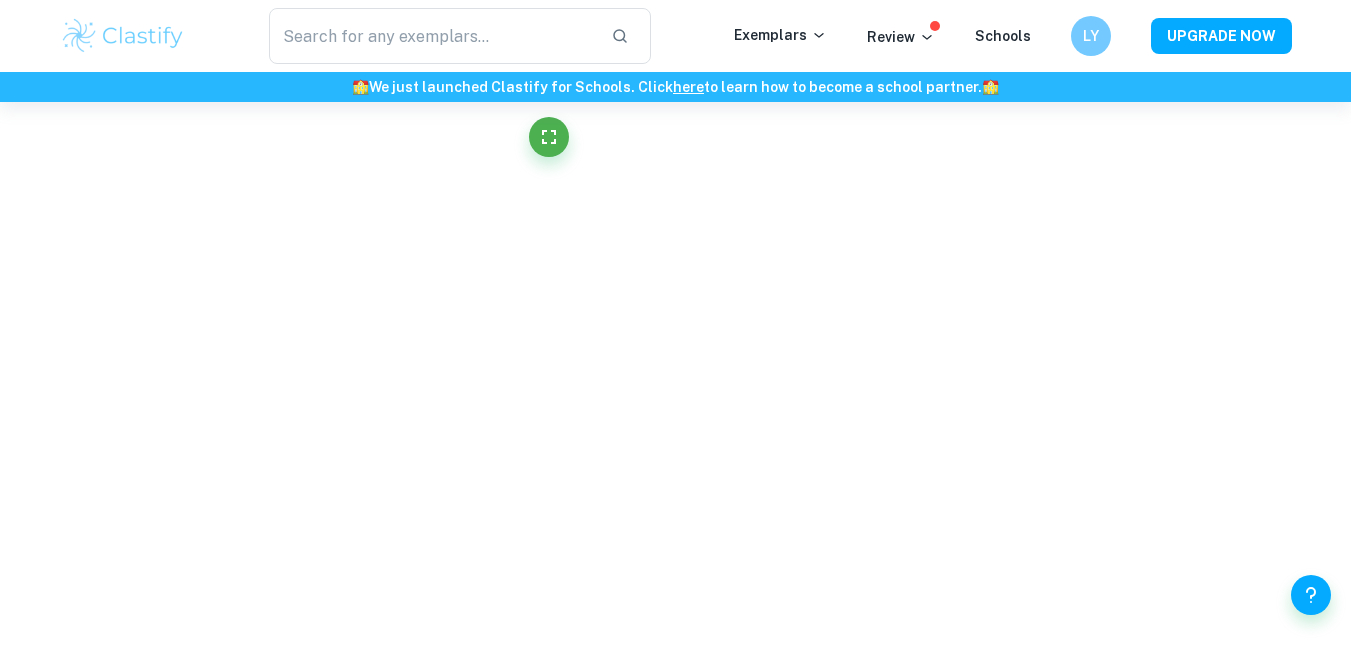 scroll, scrollTop: 3038, scrollLeft: 0, axis: vertical 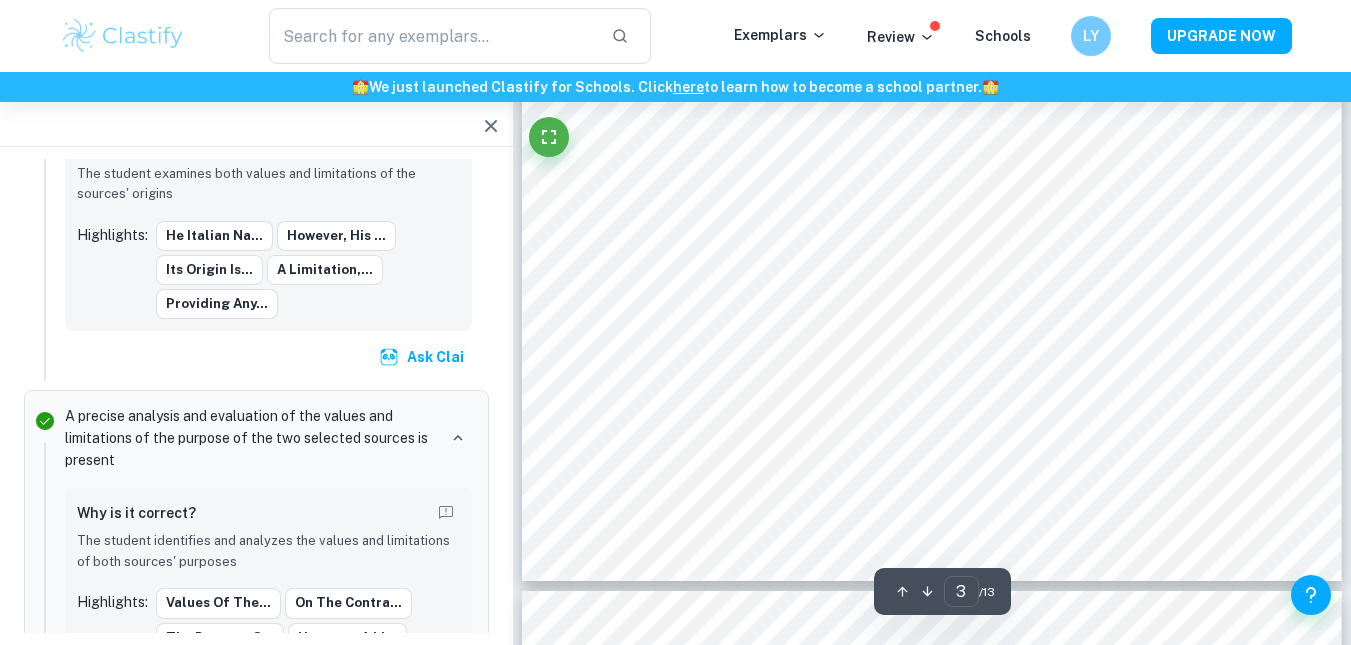 click at bounding box center [491, 126] 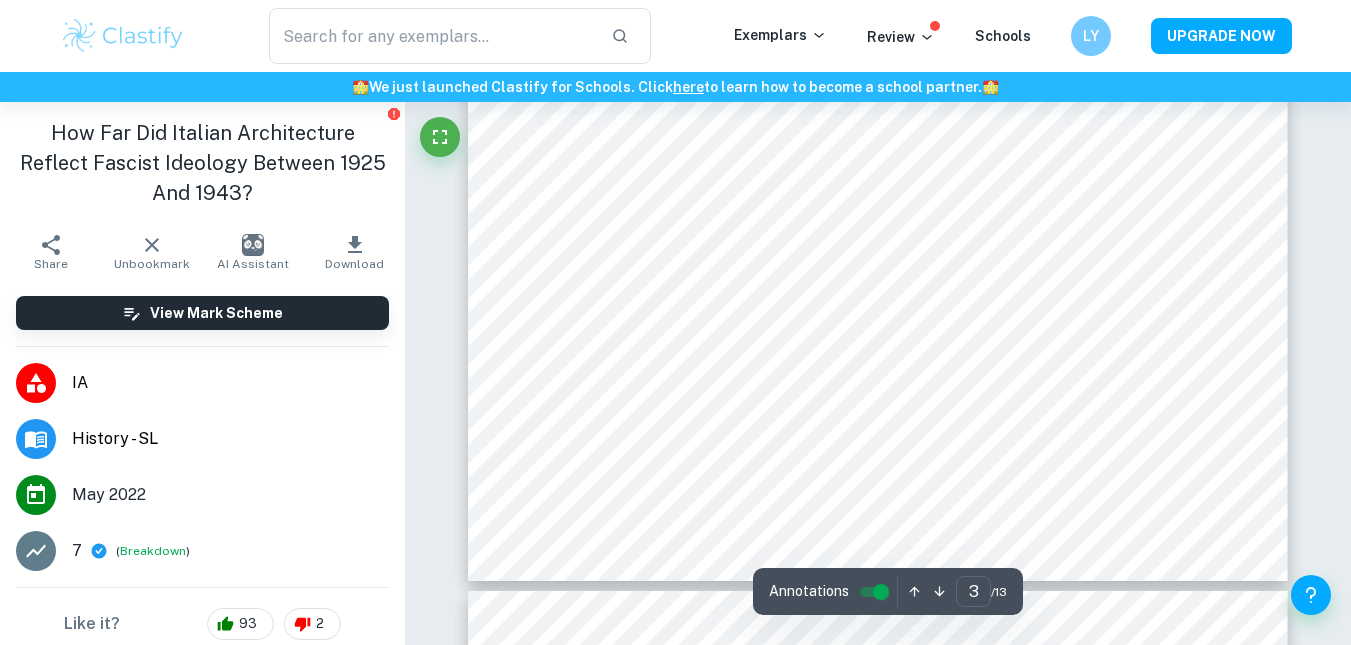 click at bounding box center [405, -2936] 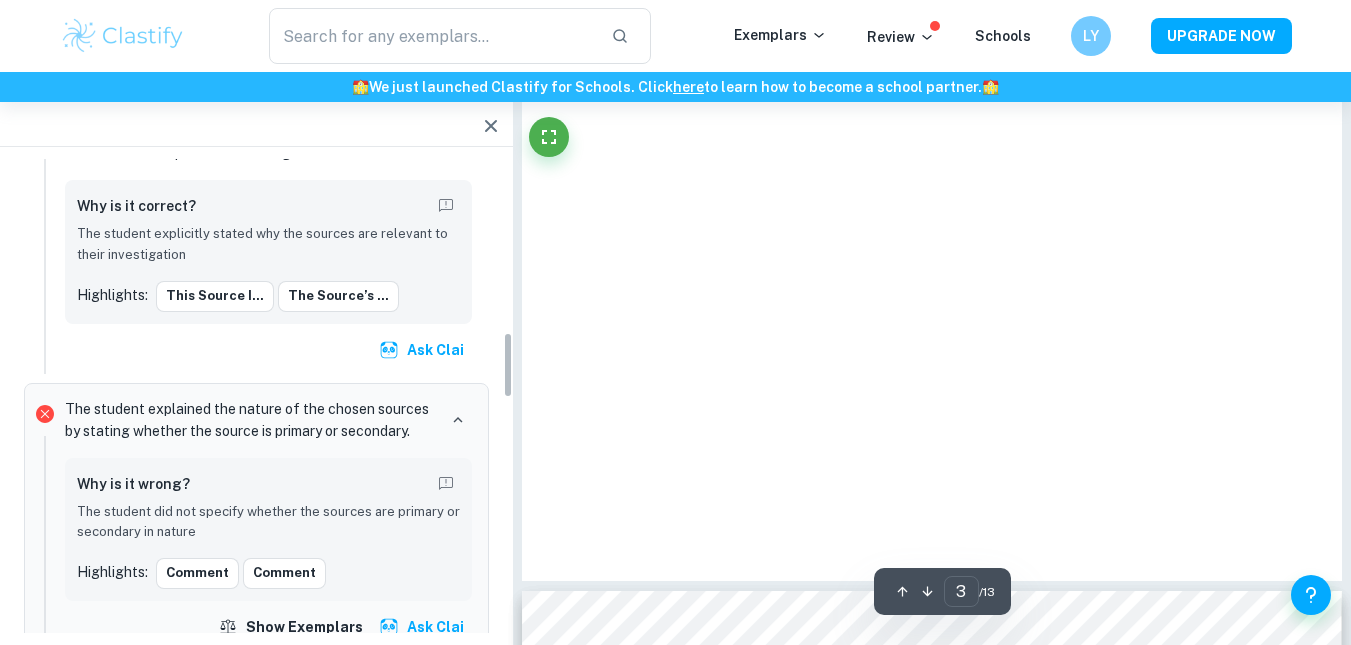 scroll, scrollTop: 1250, scrollLeft: 0, axis: vertical 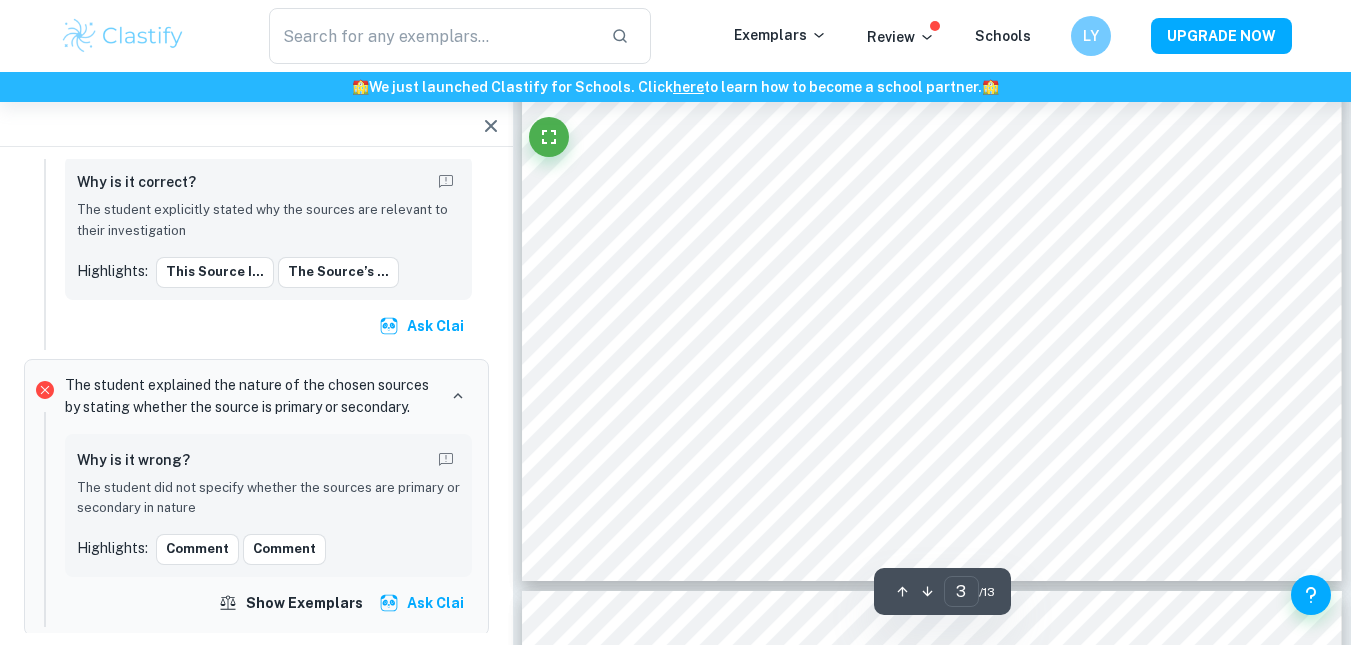 click 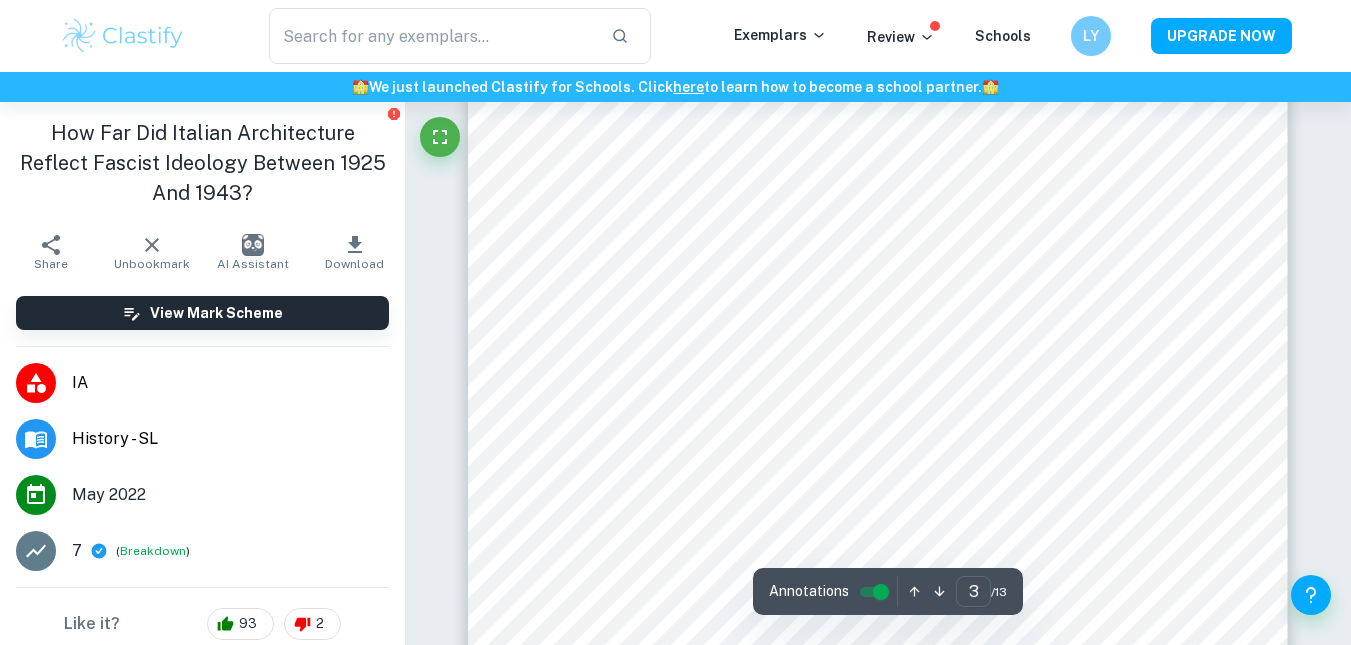 scroll, scrollTop: 2950, scrollLeft: 0, axis: vertical 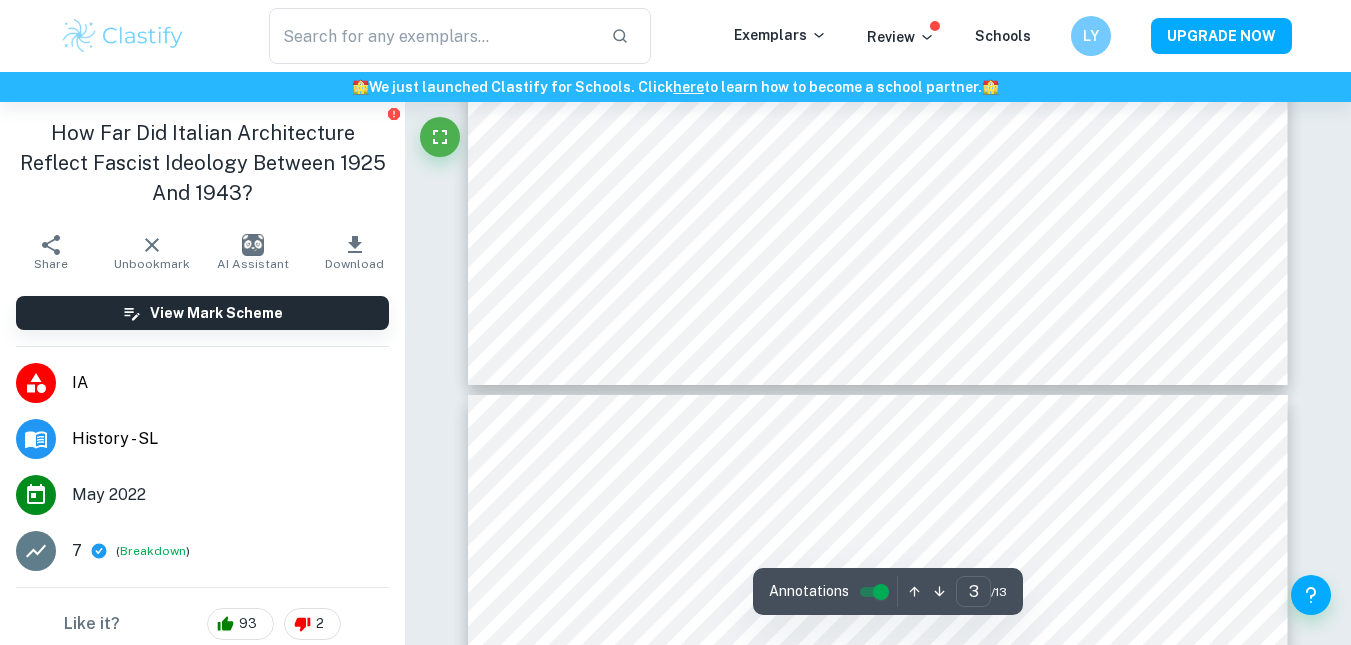 type on "4" 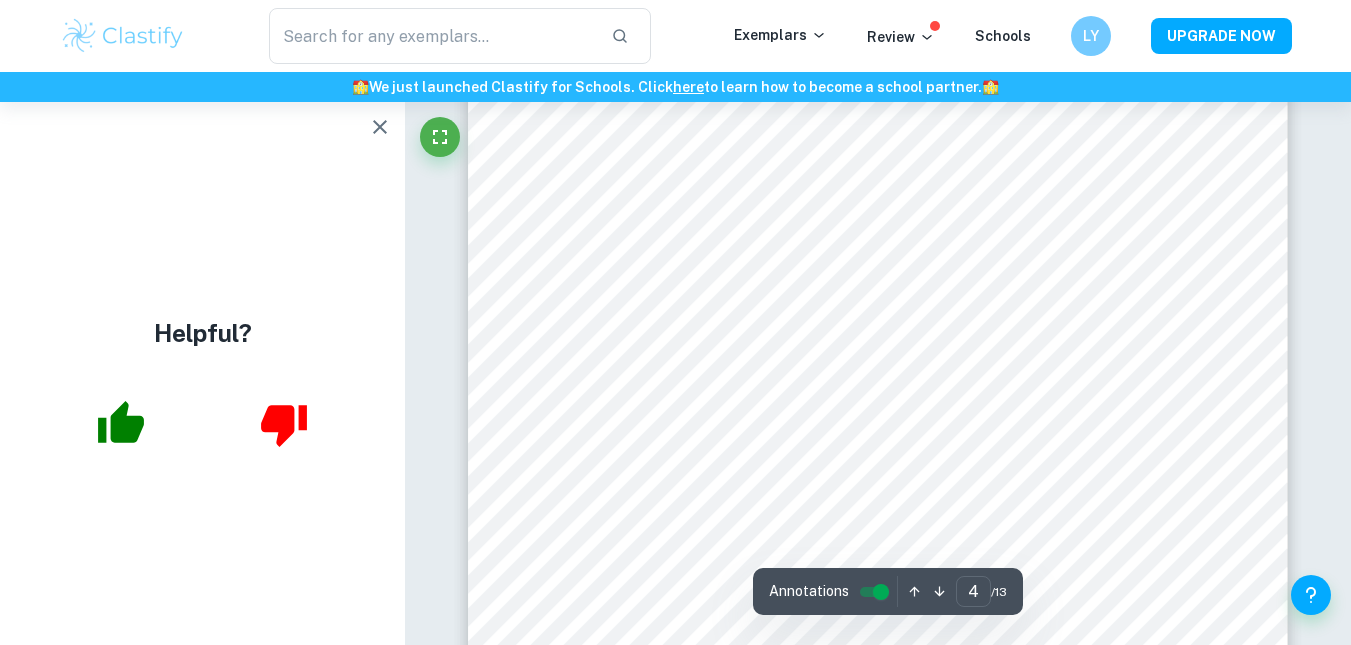 scroll, scrollTop: 3618, scrollLeft: 0, axis: vertical 